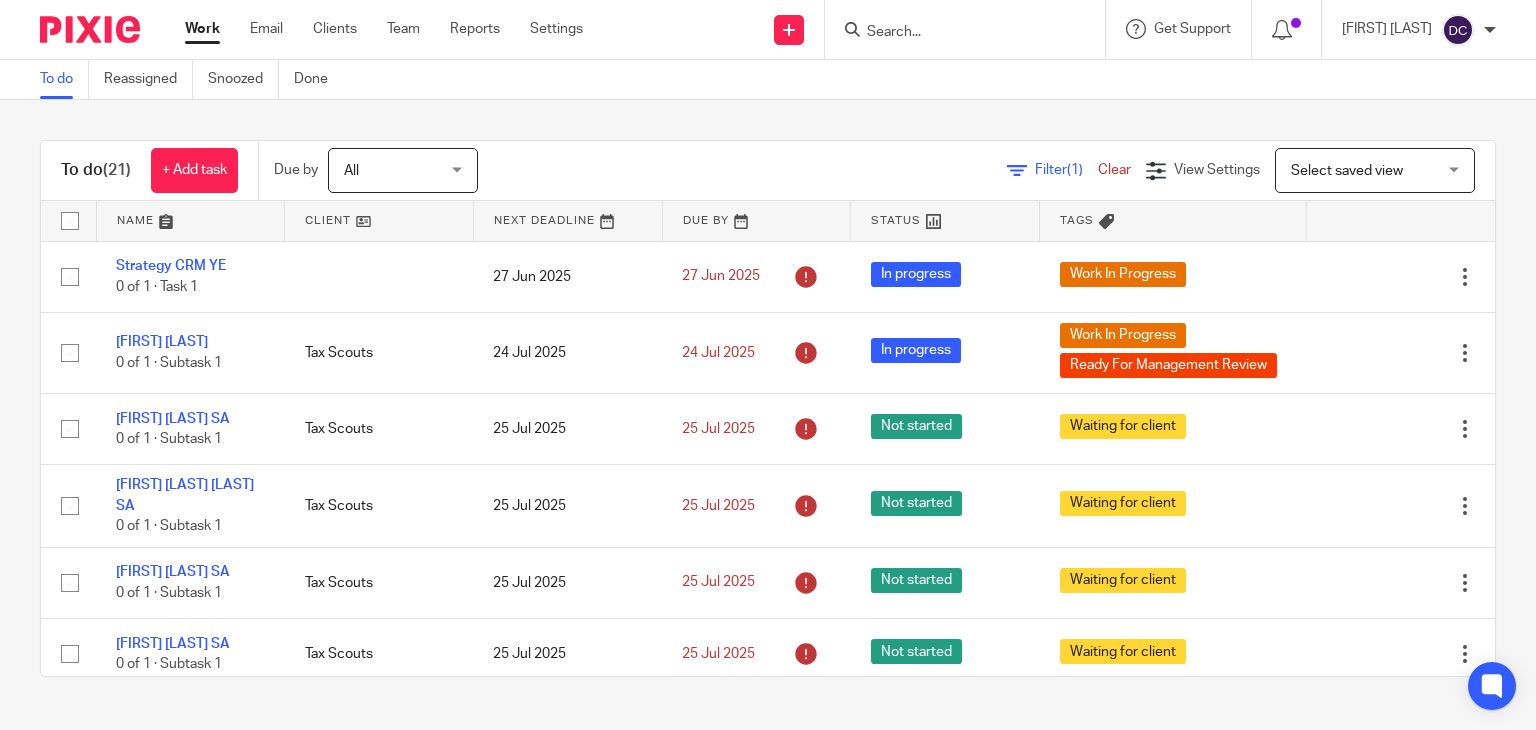 click on "Team" at bounding box center [403, 29] 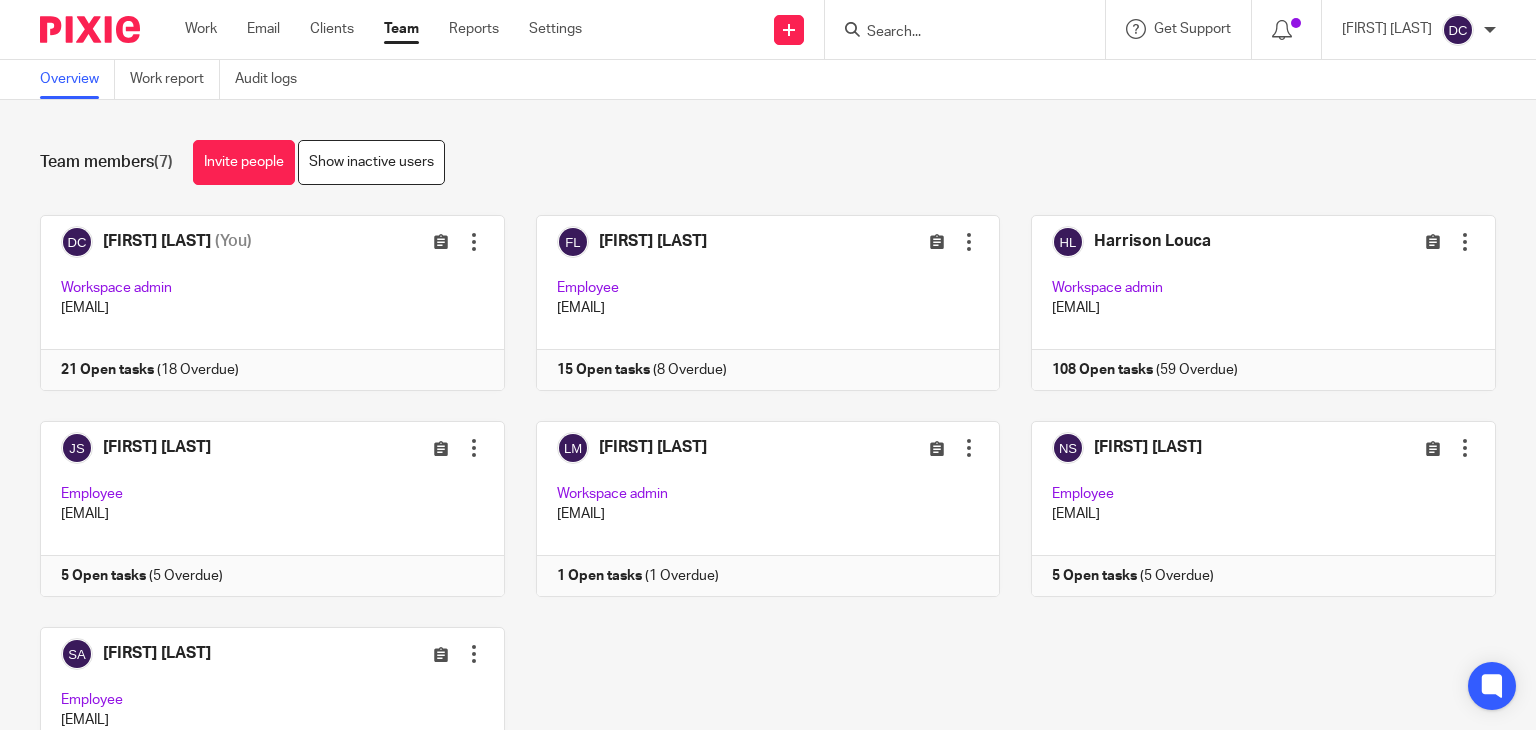 scroll, scrollTop: 0, scrollLeft: 0, axis: both 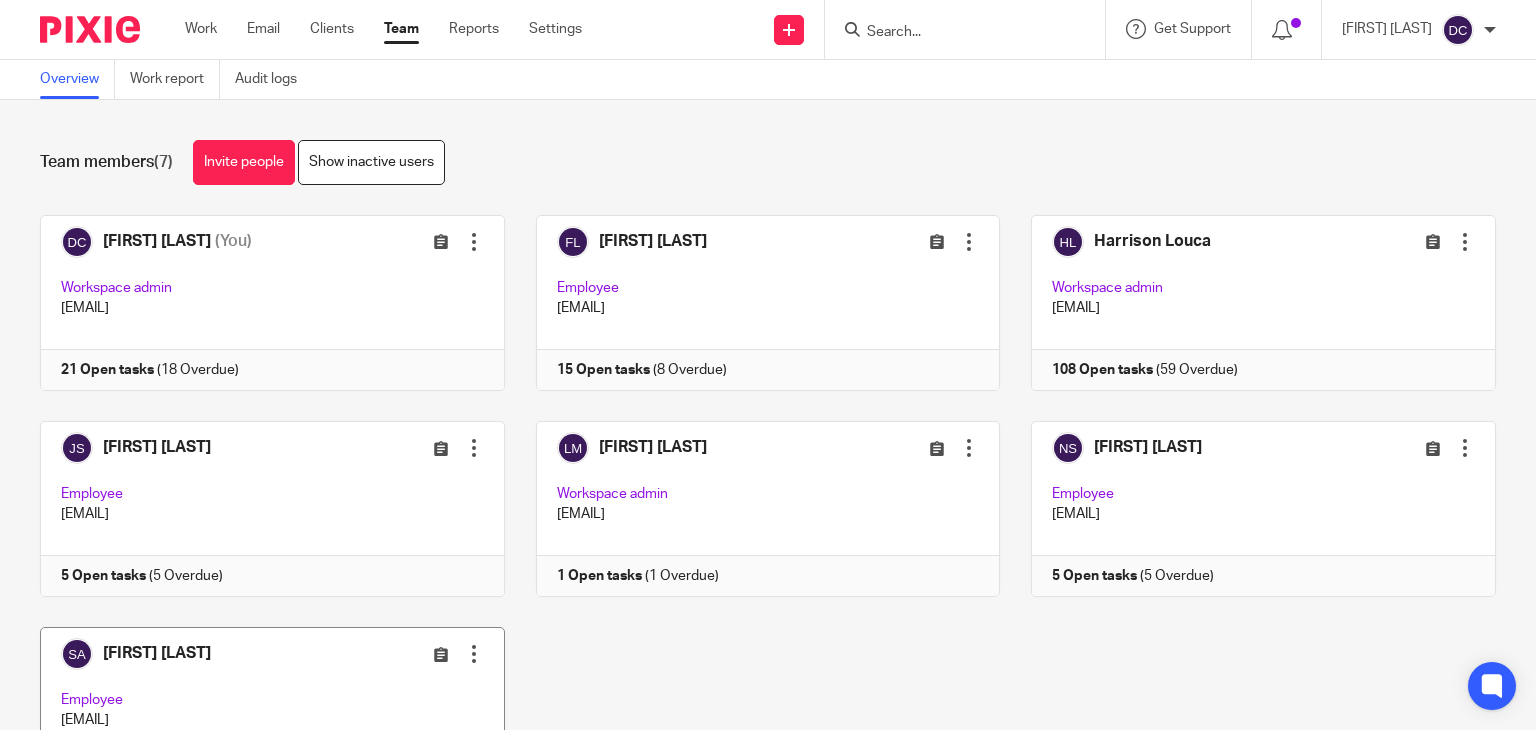 click on "Edit user
Transfer
Deactivate user" at bounding box center [413, 653] 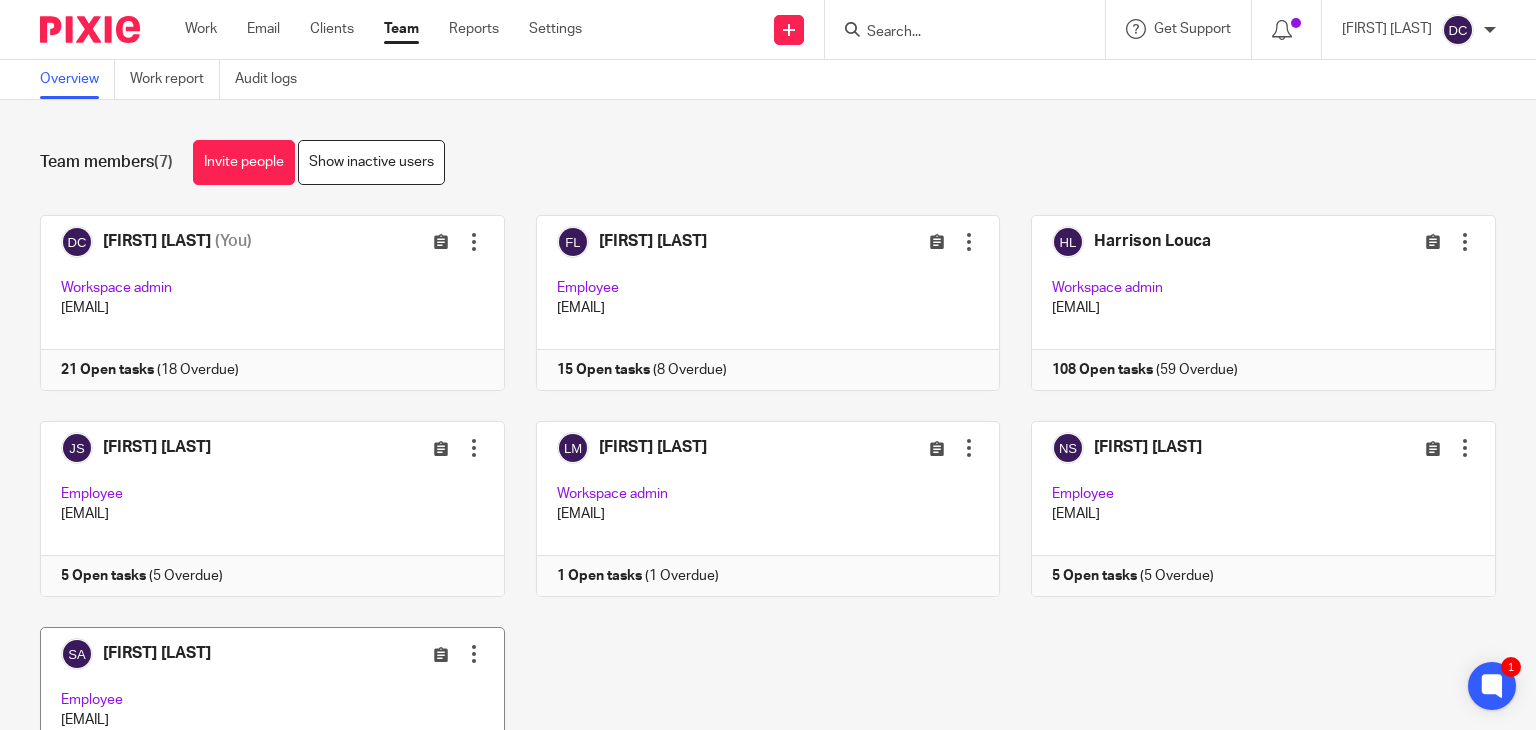click at bounding box center (257, 715) 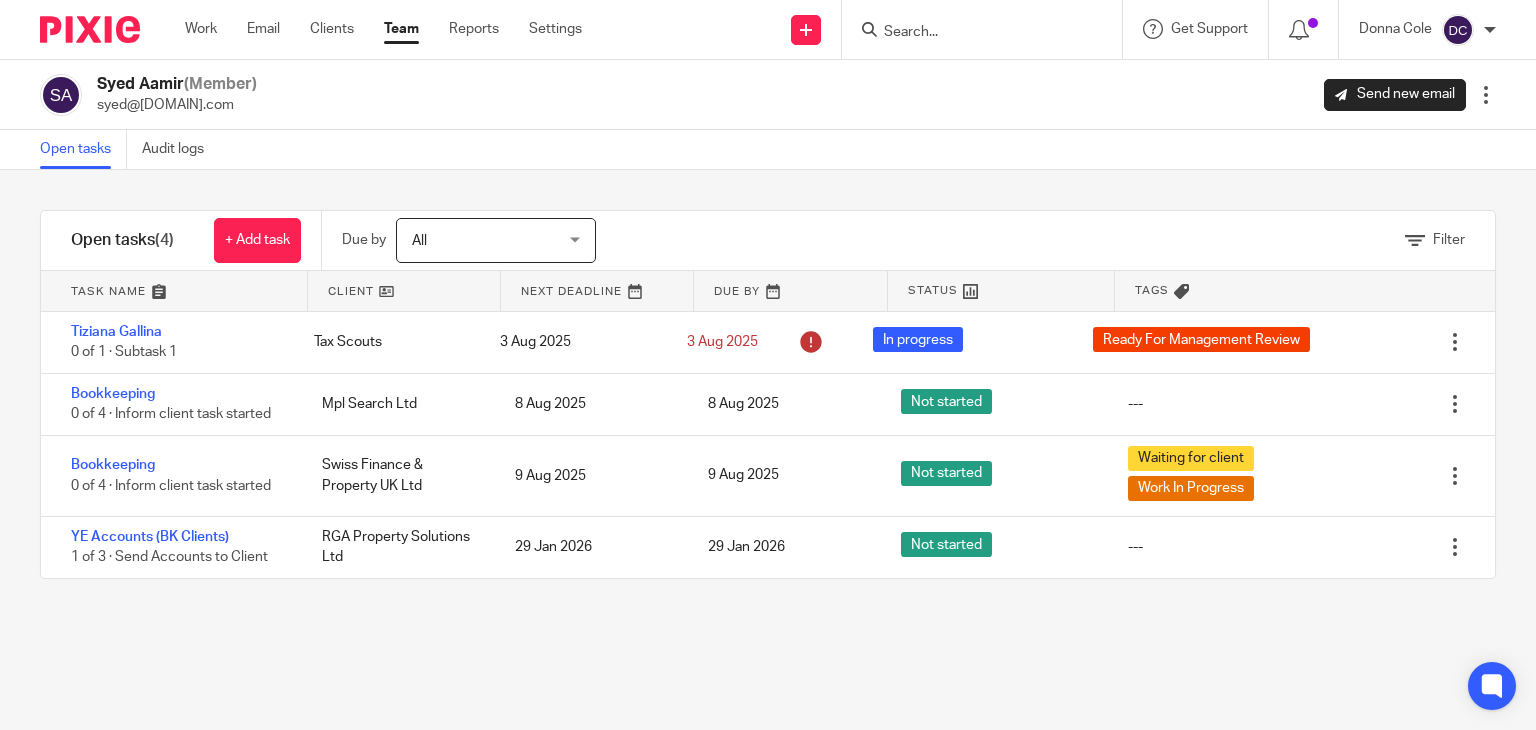 scroll, scrollTop: 0, scrollLeft: 0, axis: both 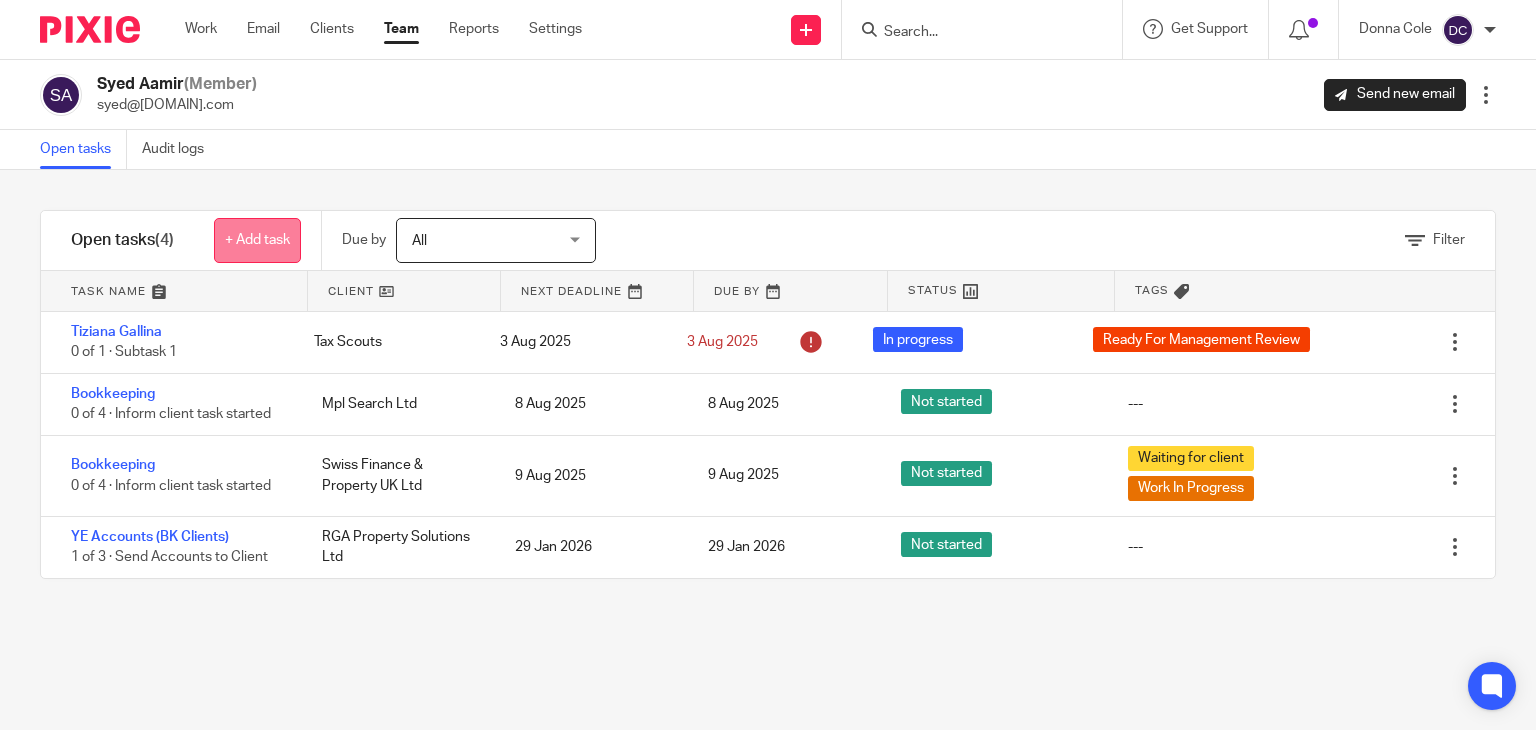 click on "+ Add task" at bounding box center [257, 240] 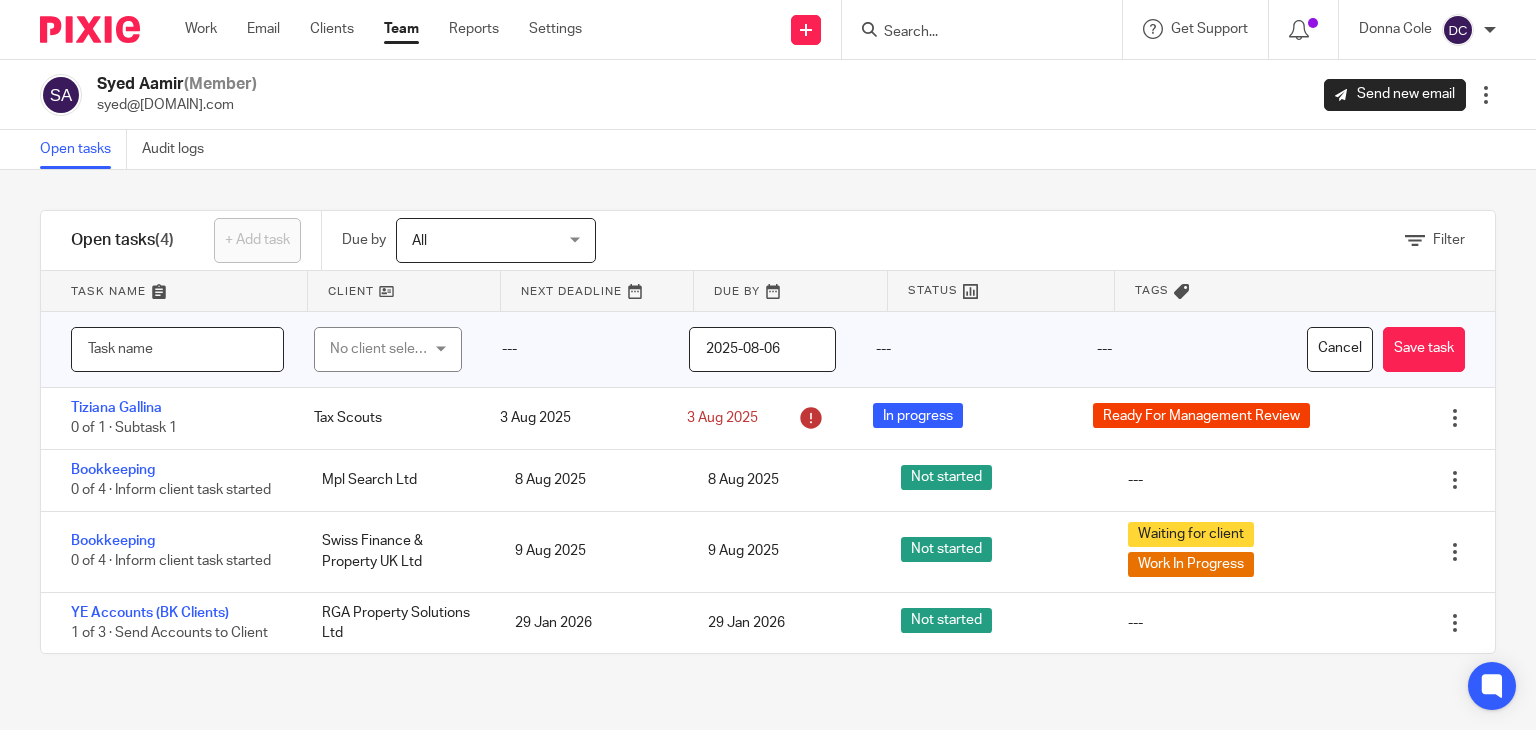 click at bounding box center [177, 349] 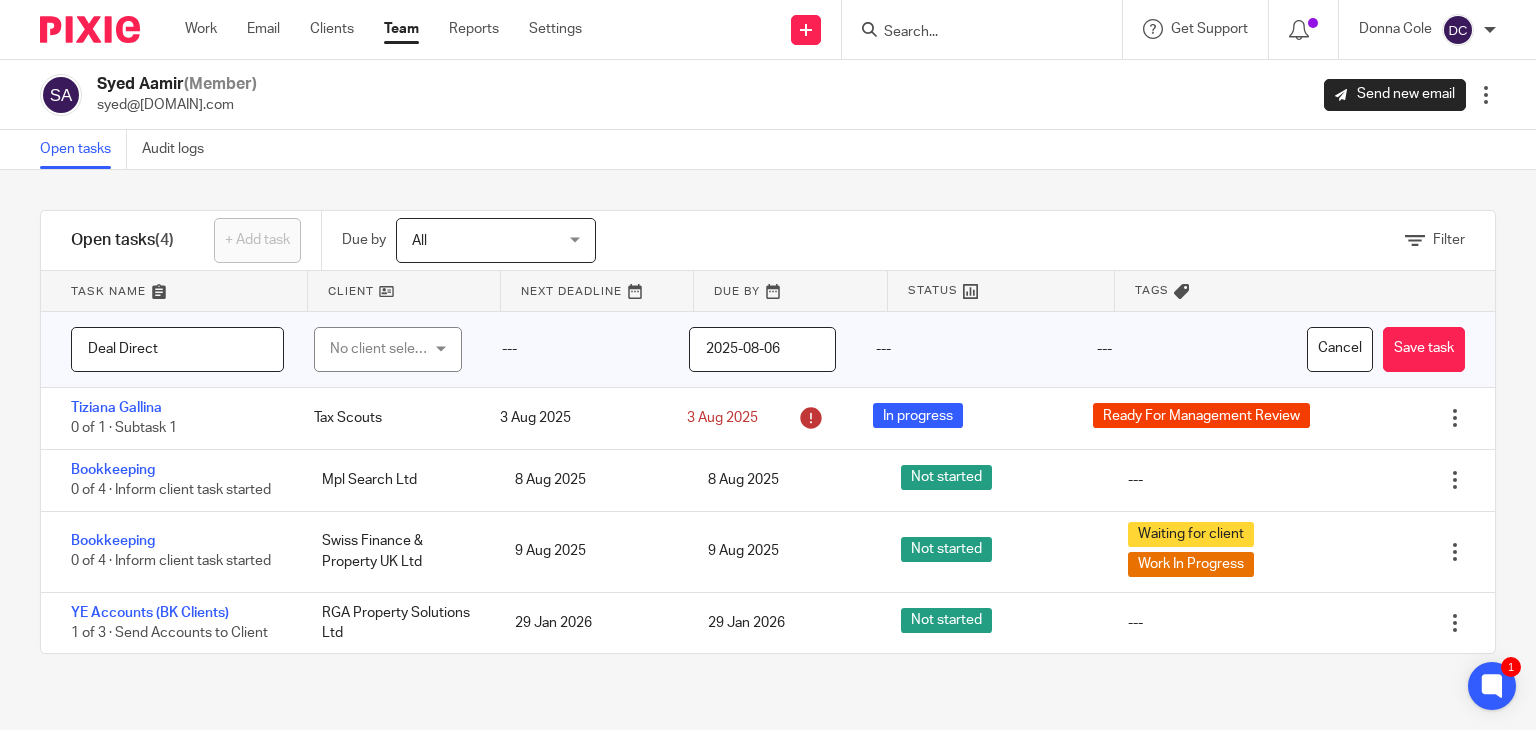 type on "Deal Direct" 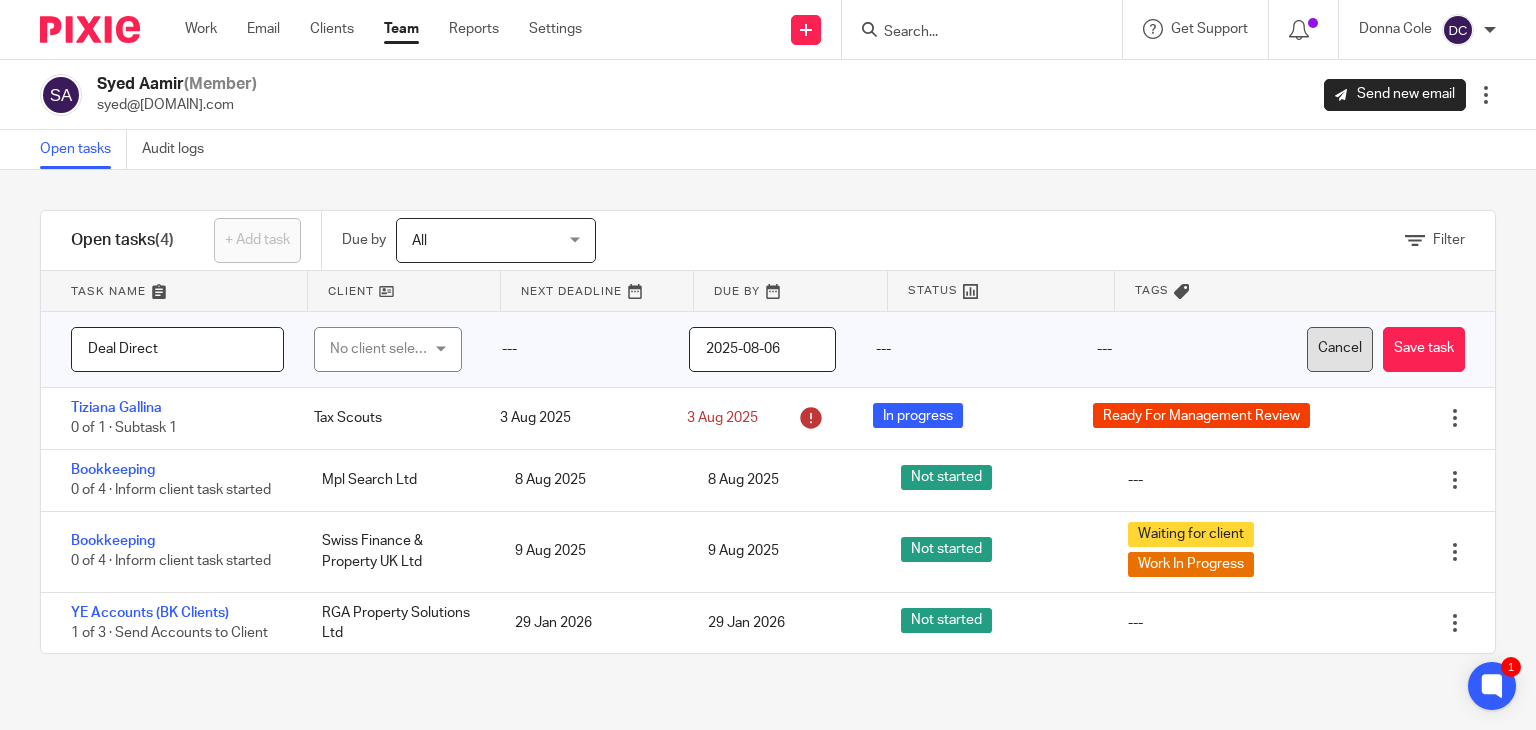 click on "Cancel" at bounding box center (1340, 349) 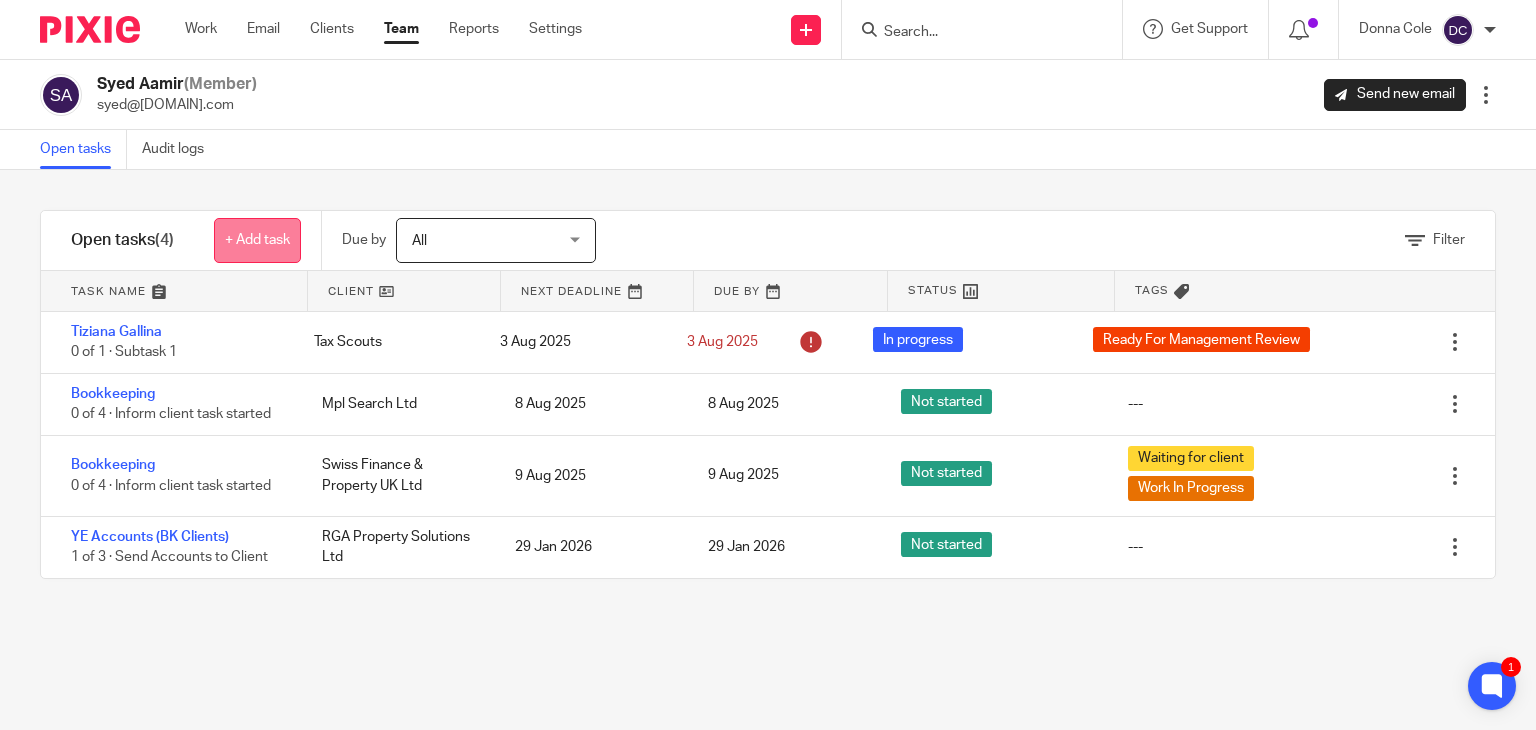 click on "+ Add task" at bounding box center [257, 240] 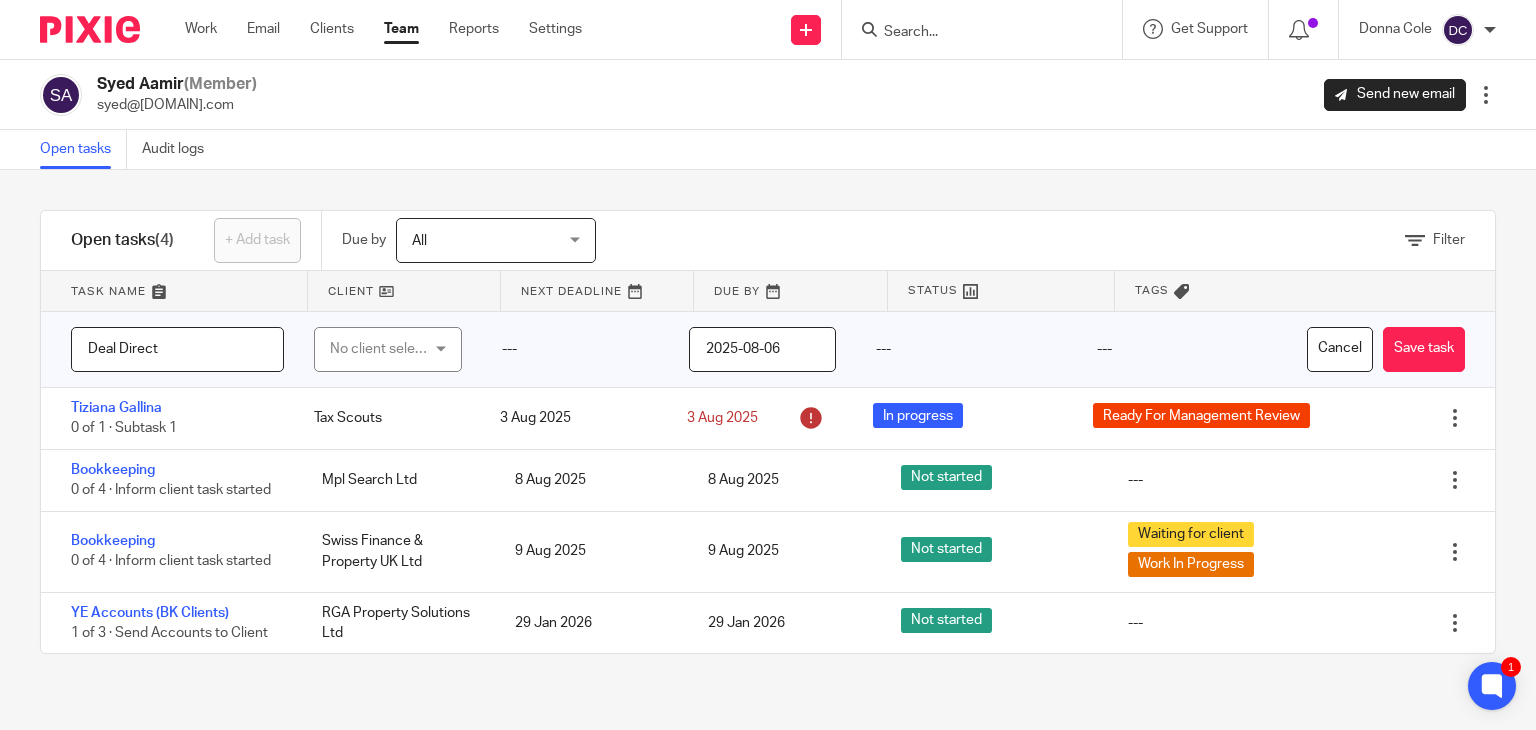 type on "Deal Direct" 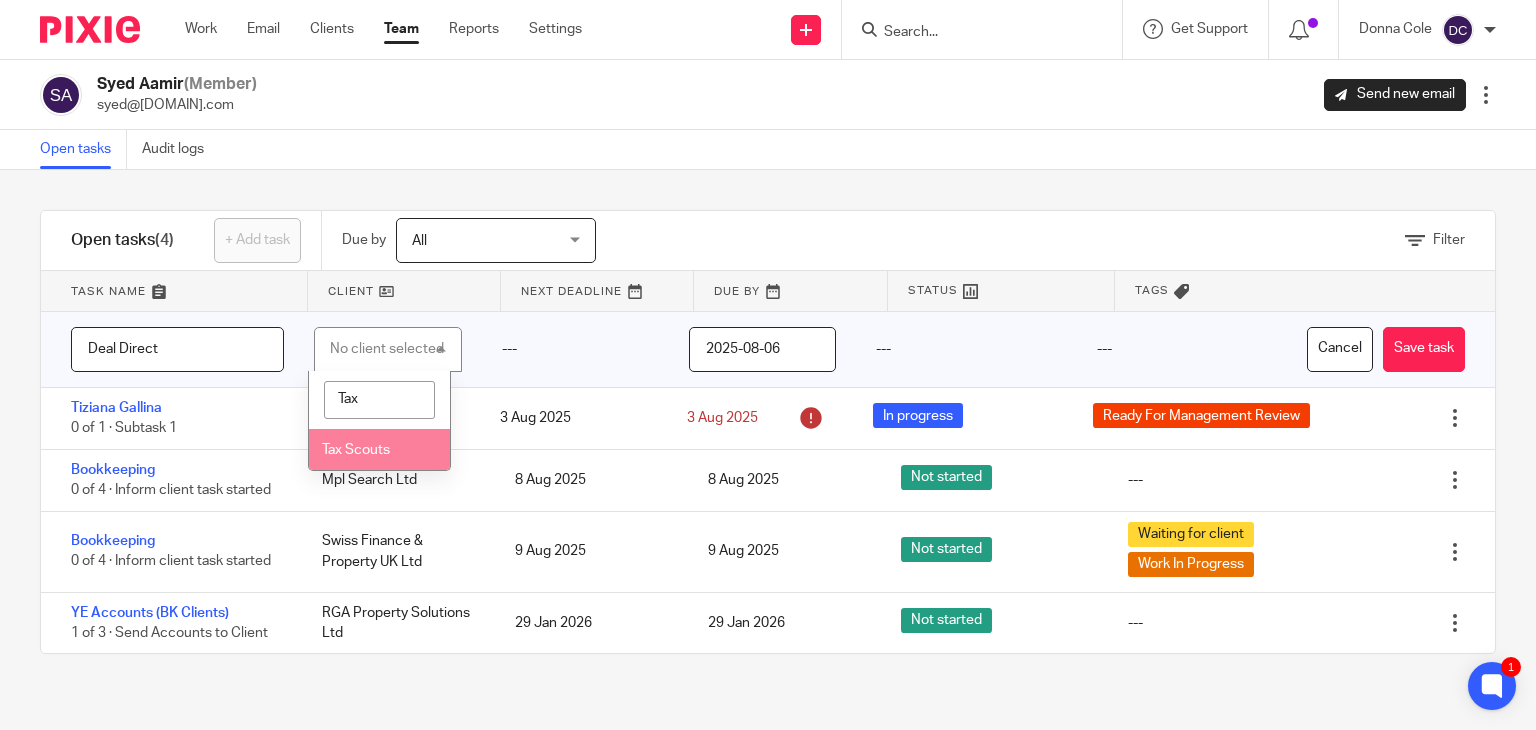 type on "Tax" 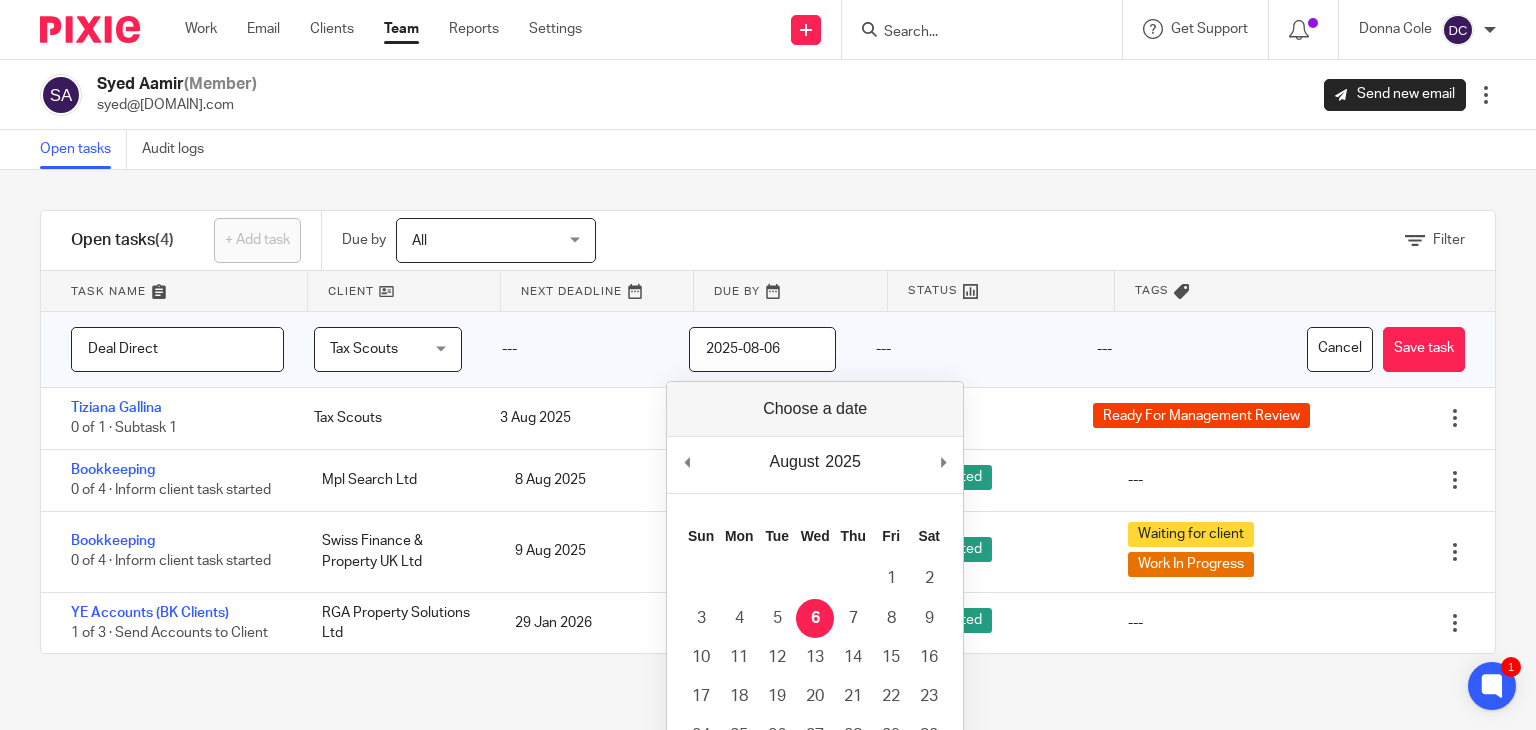 click on "2025-08-06" at bounding box center (762, 349) 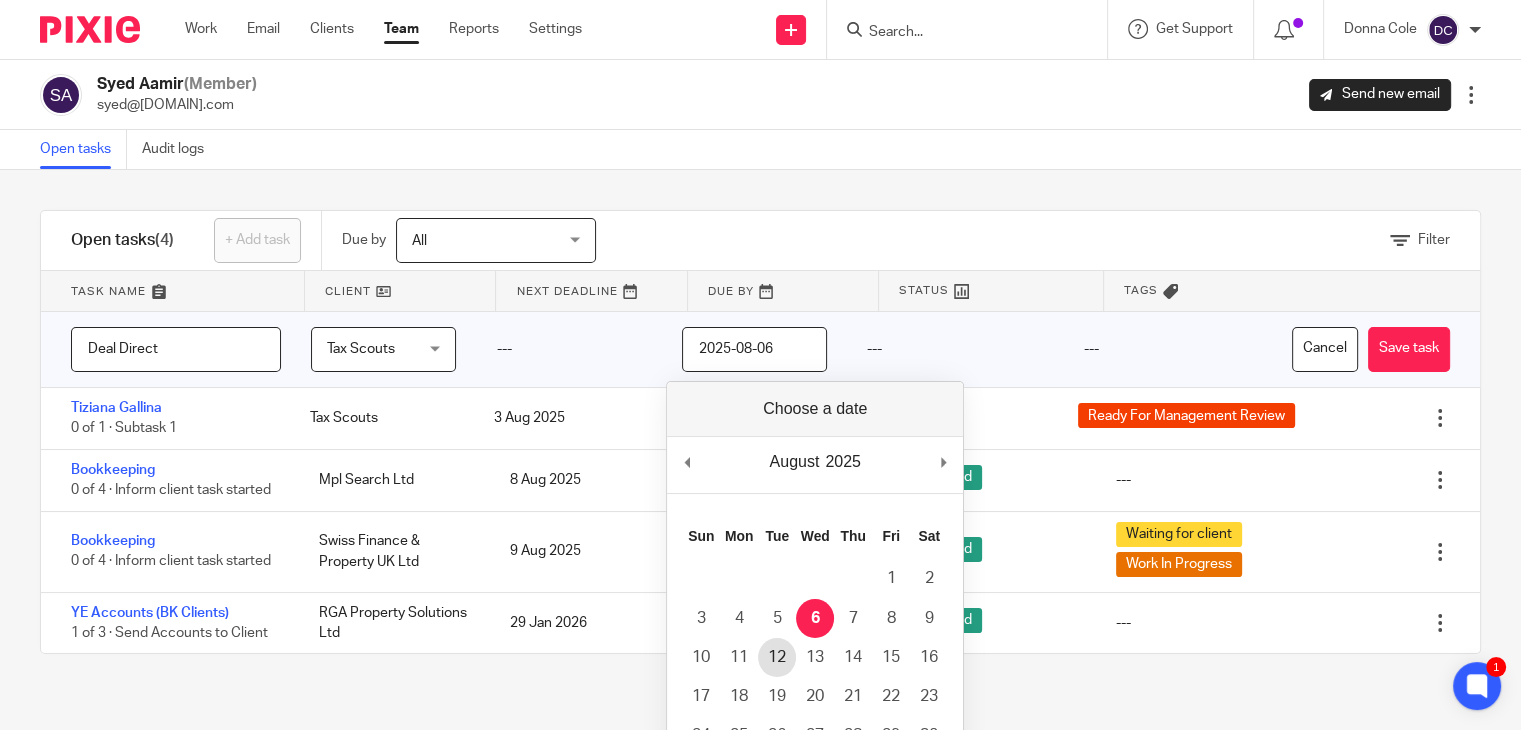 type on "2025-08-12" 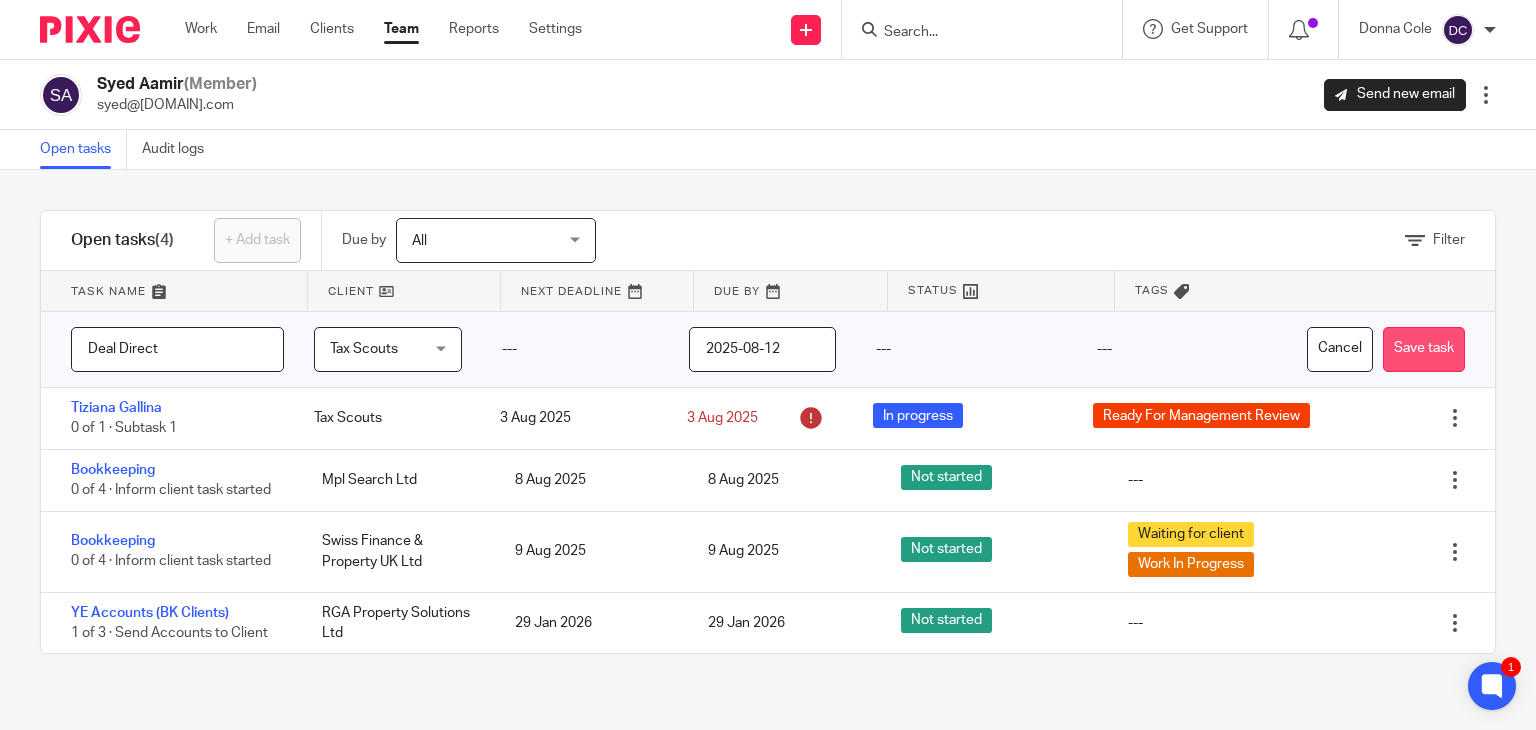 click on "Save task" at bounding box center (1424, 349) 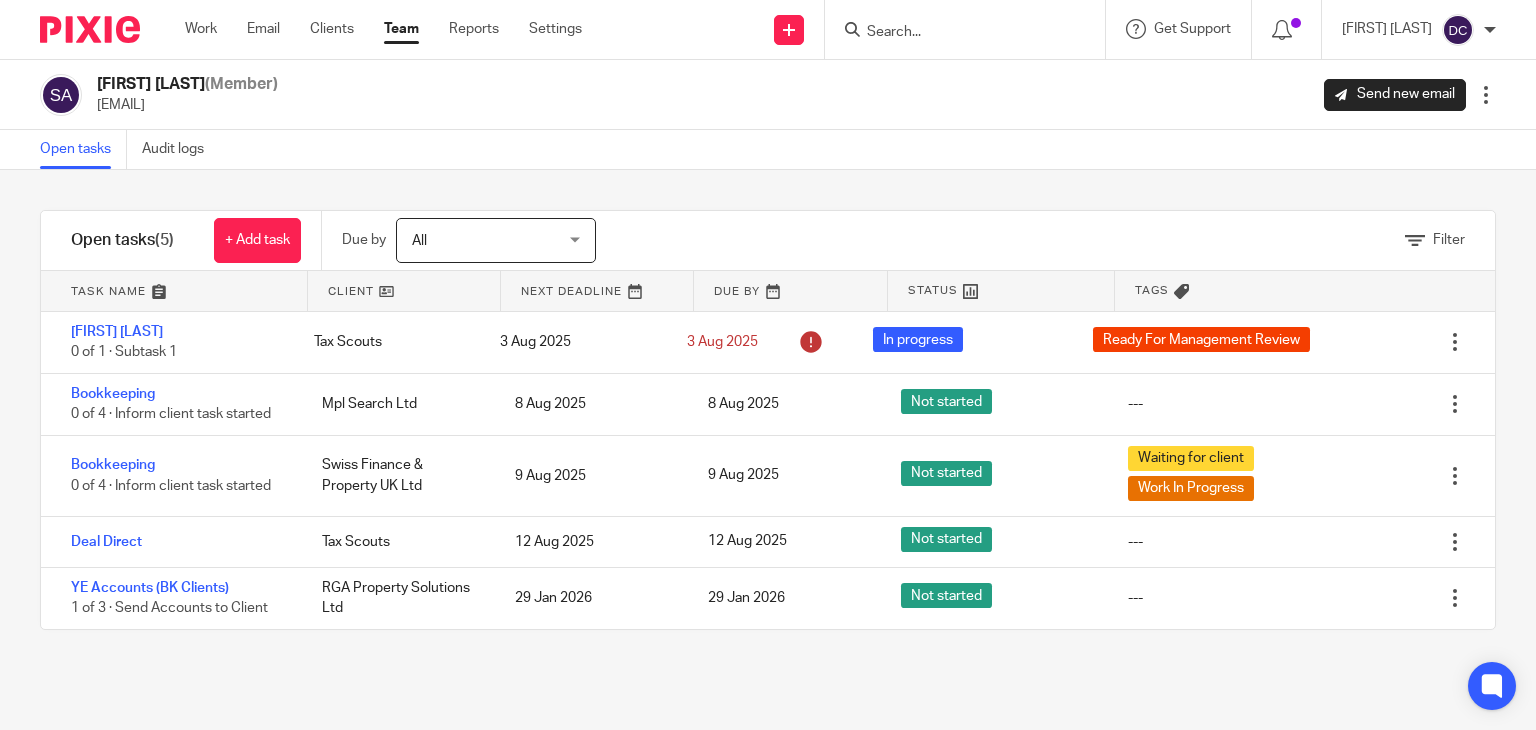 scroll, scrollTop: 0, scrollLeft: 0, axis: both 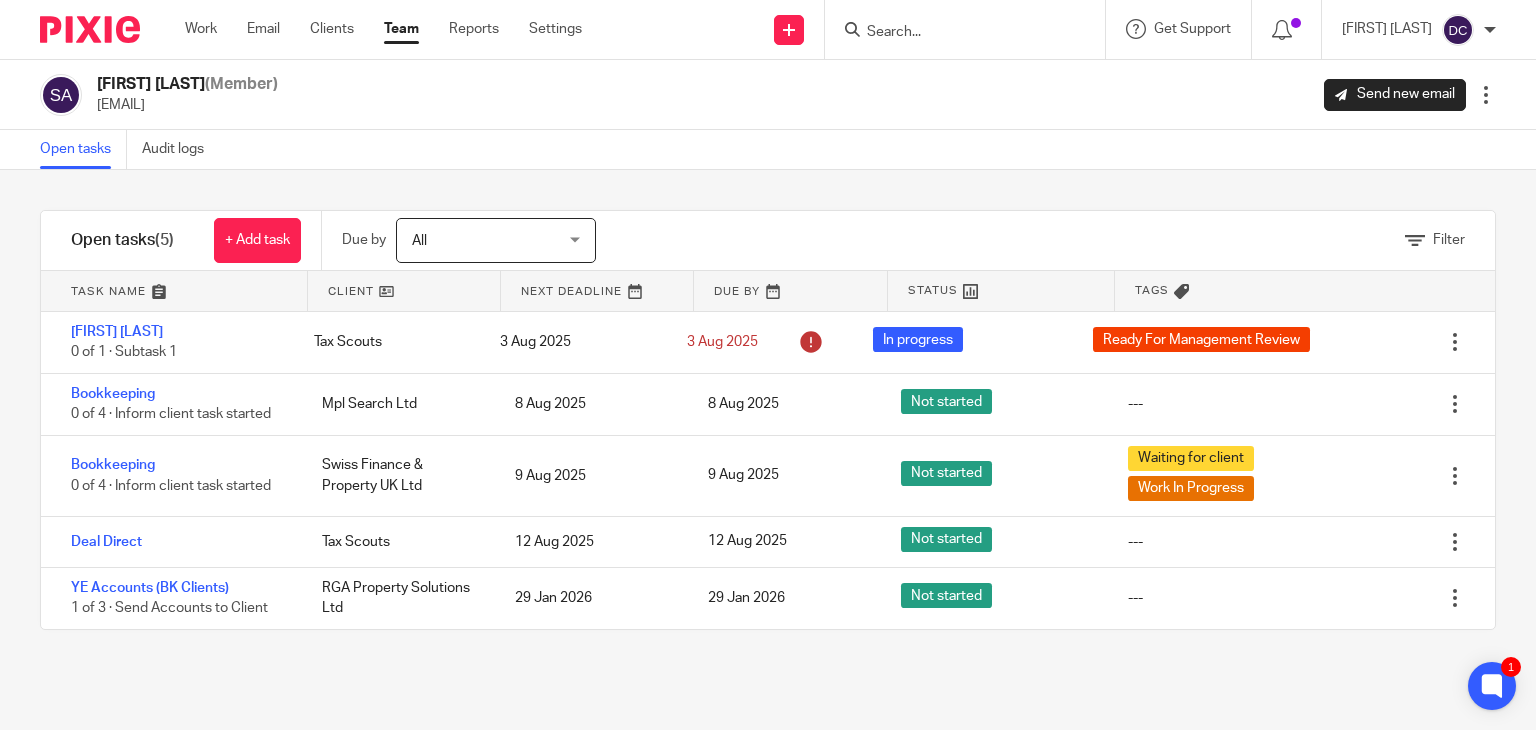 click on "Team" at bounding box center [401, 29] 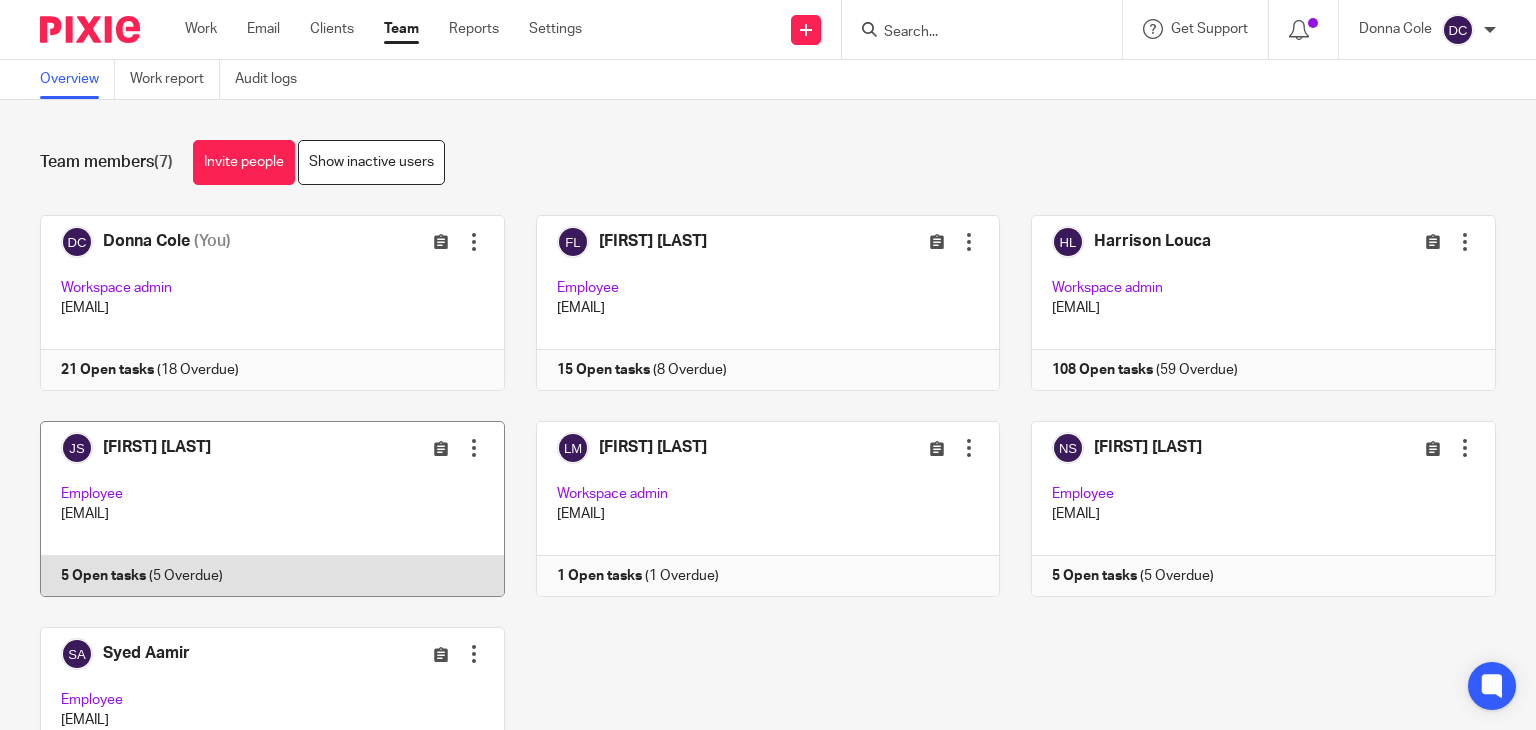scroll, scrollTop: 0, scrollLeft: 0, axis: both 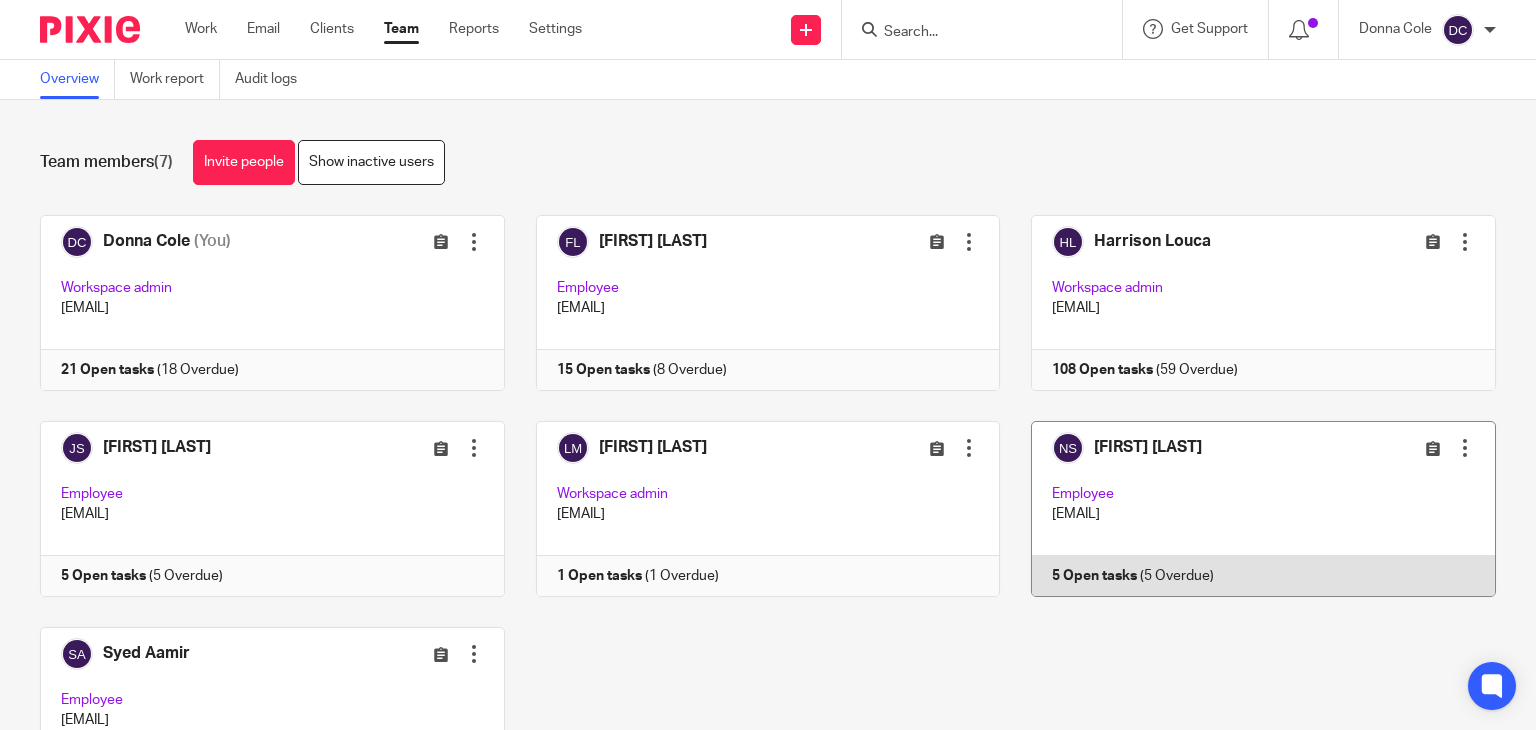 click at bounding box center [1248, 509] 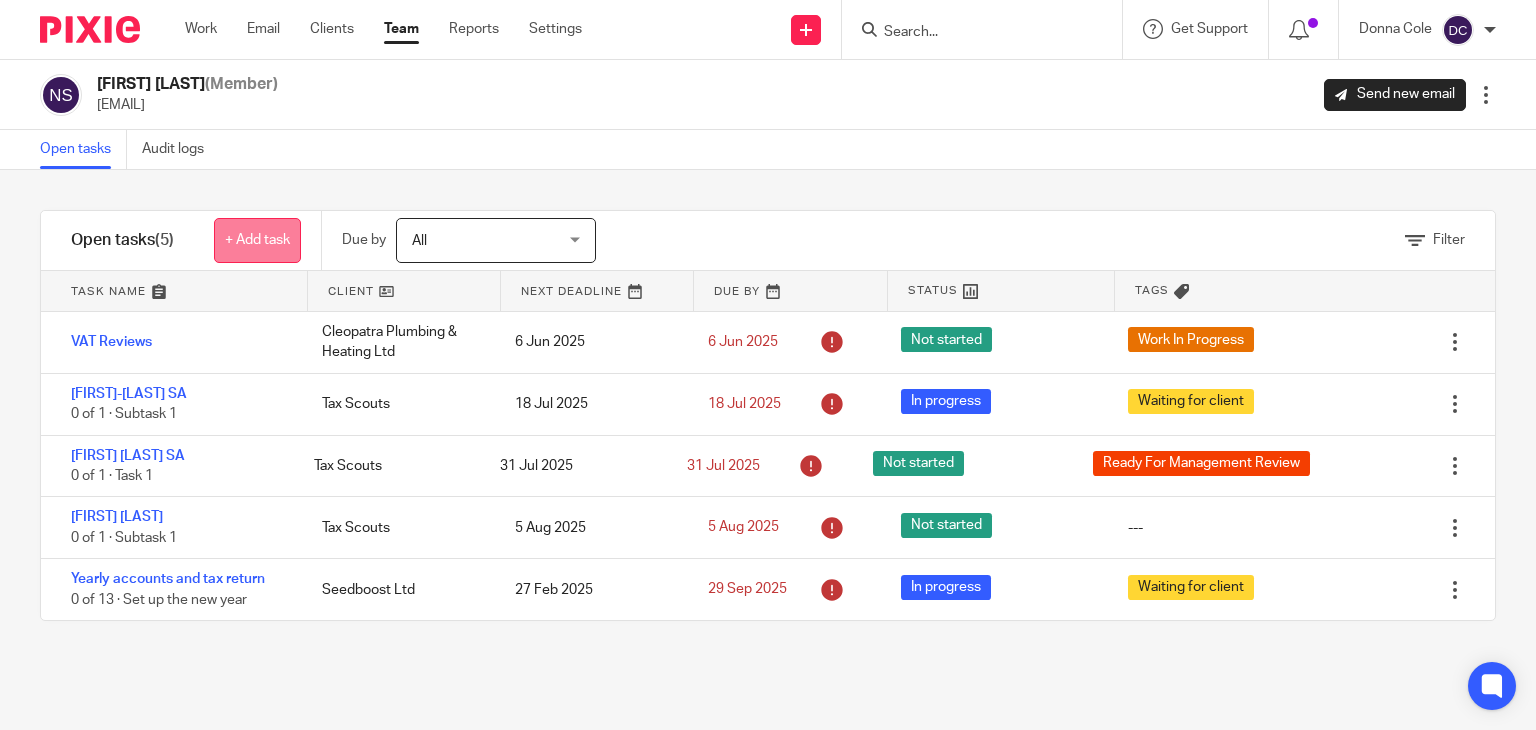 scroll, scrollTop: 0, scrollLeft: 0, axis: both 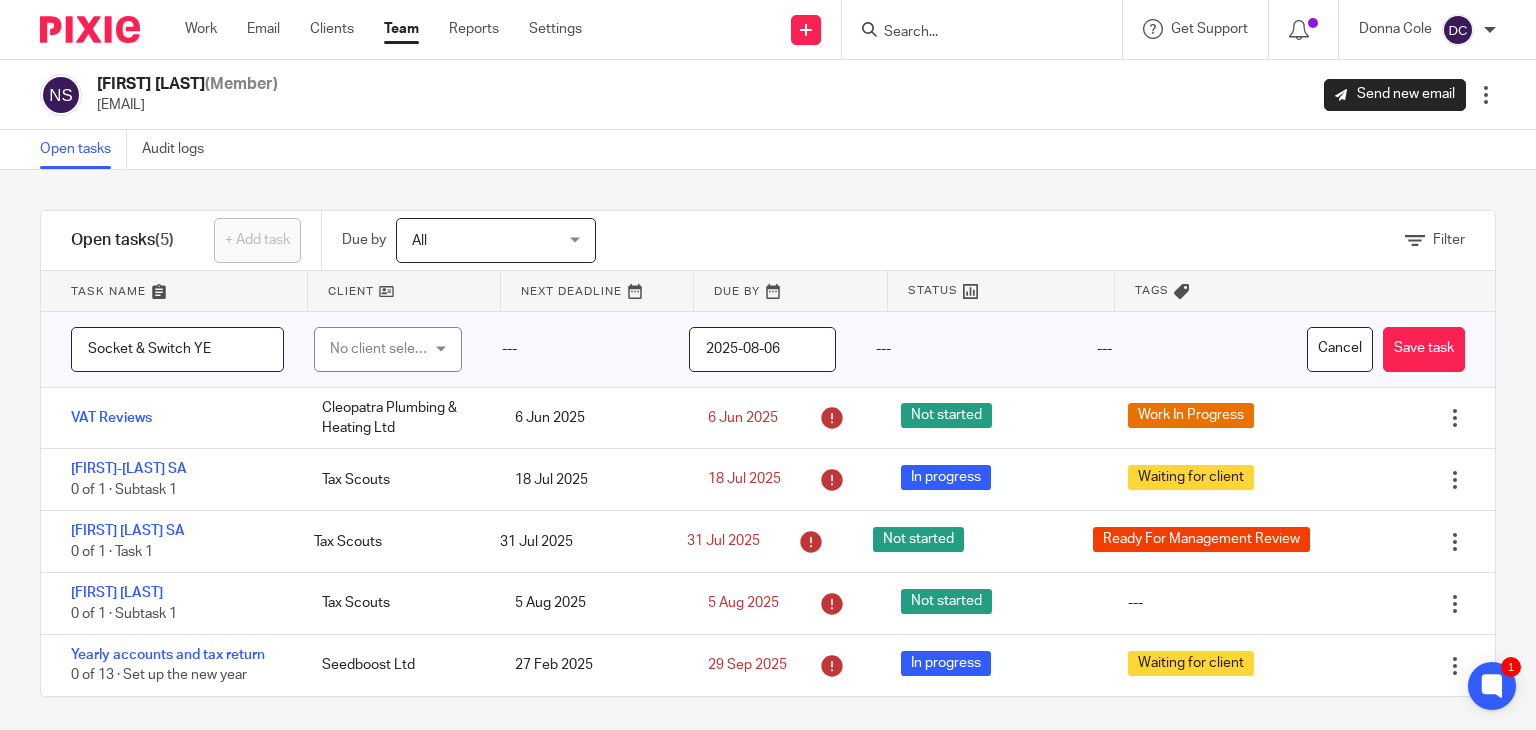 type on "Socket & Switch YE" 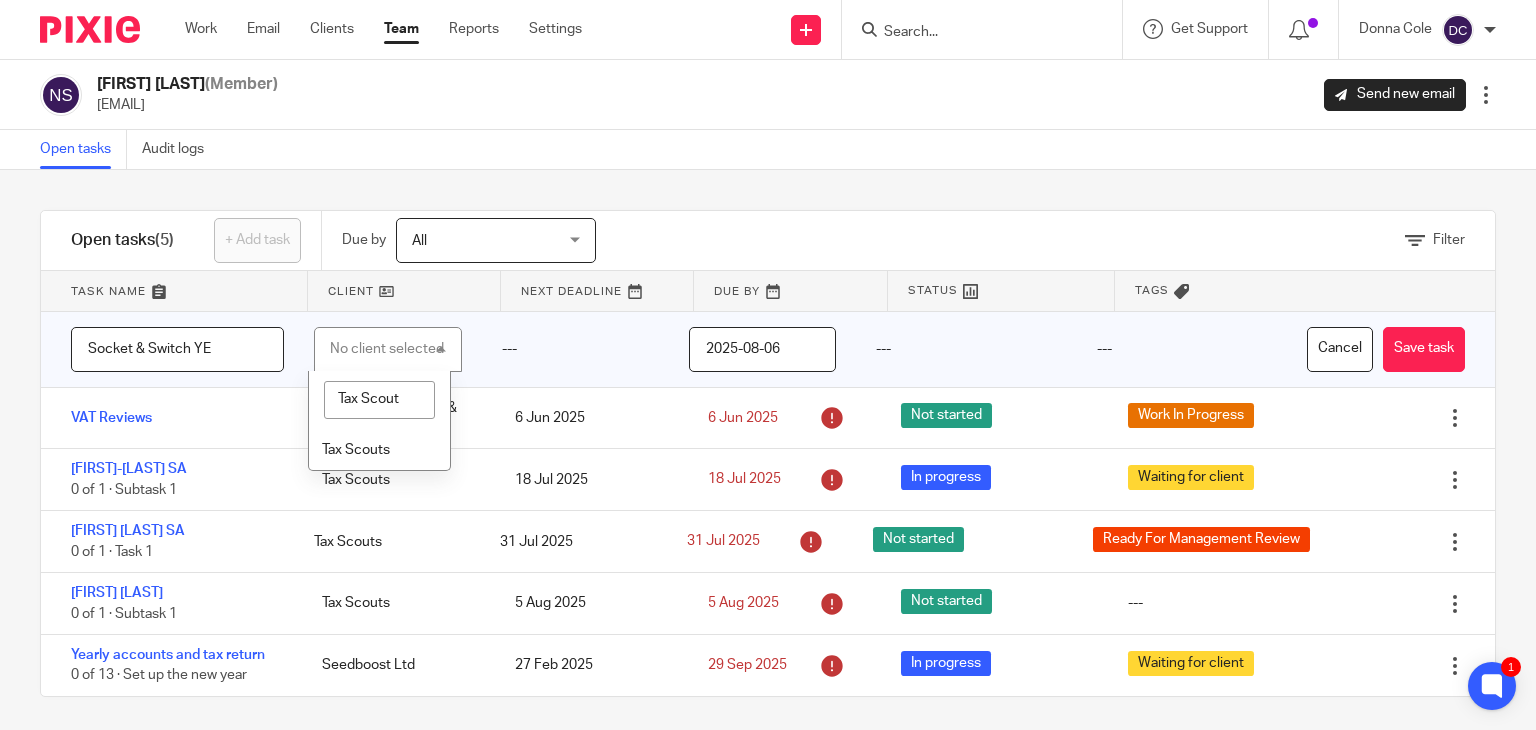 type on "Tax Scouts" 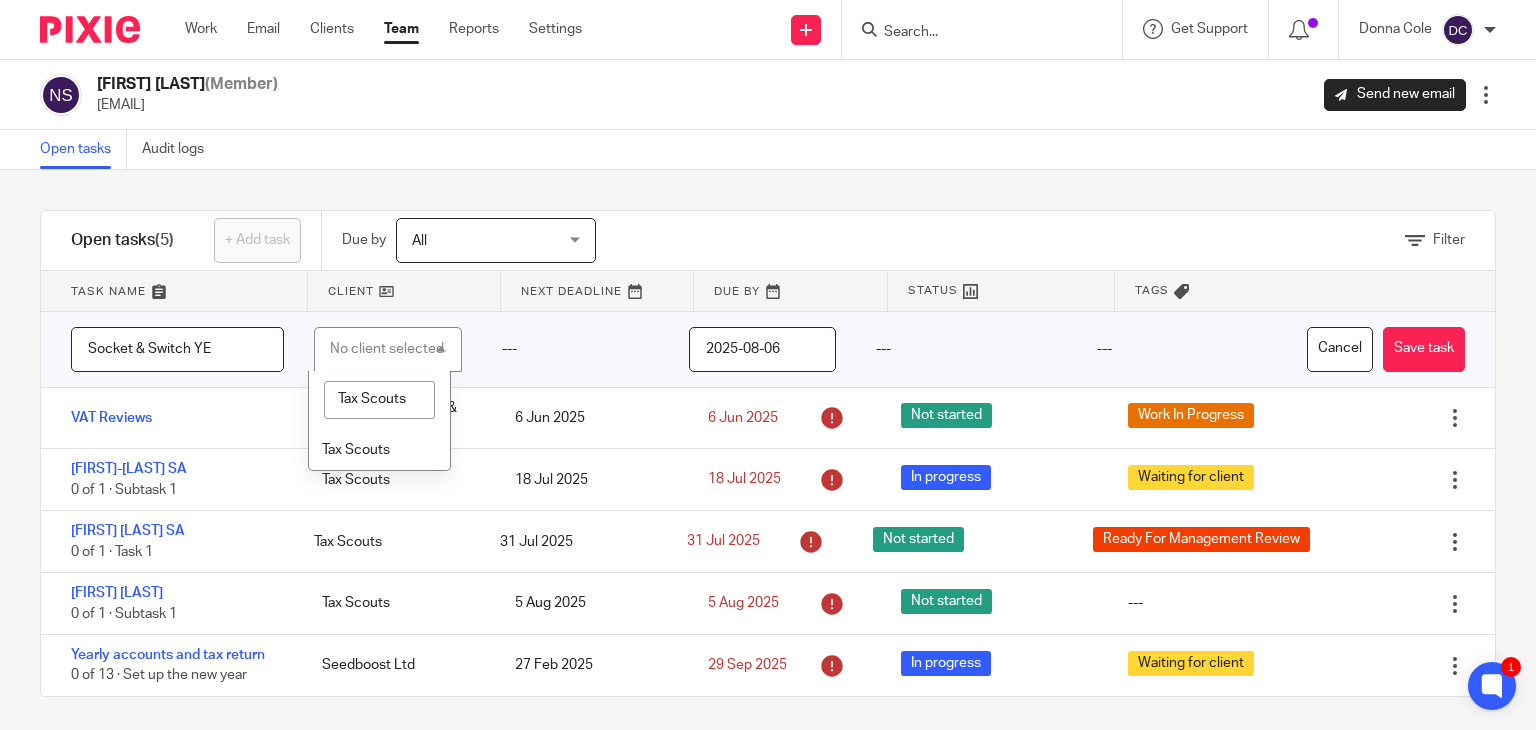 click on "2025-08-06" at bounding box center [762, 349] 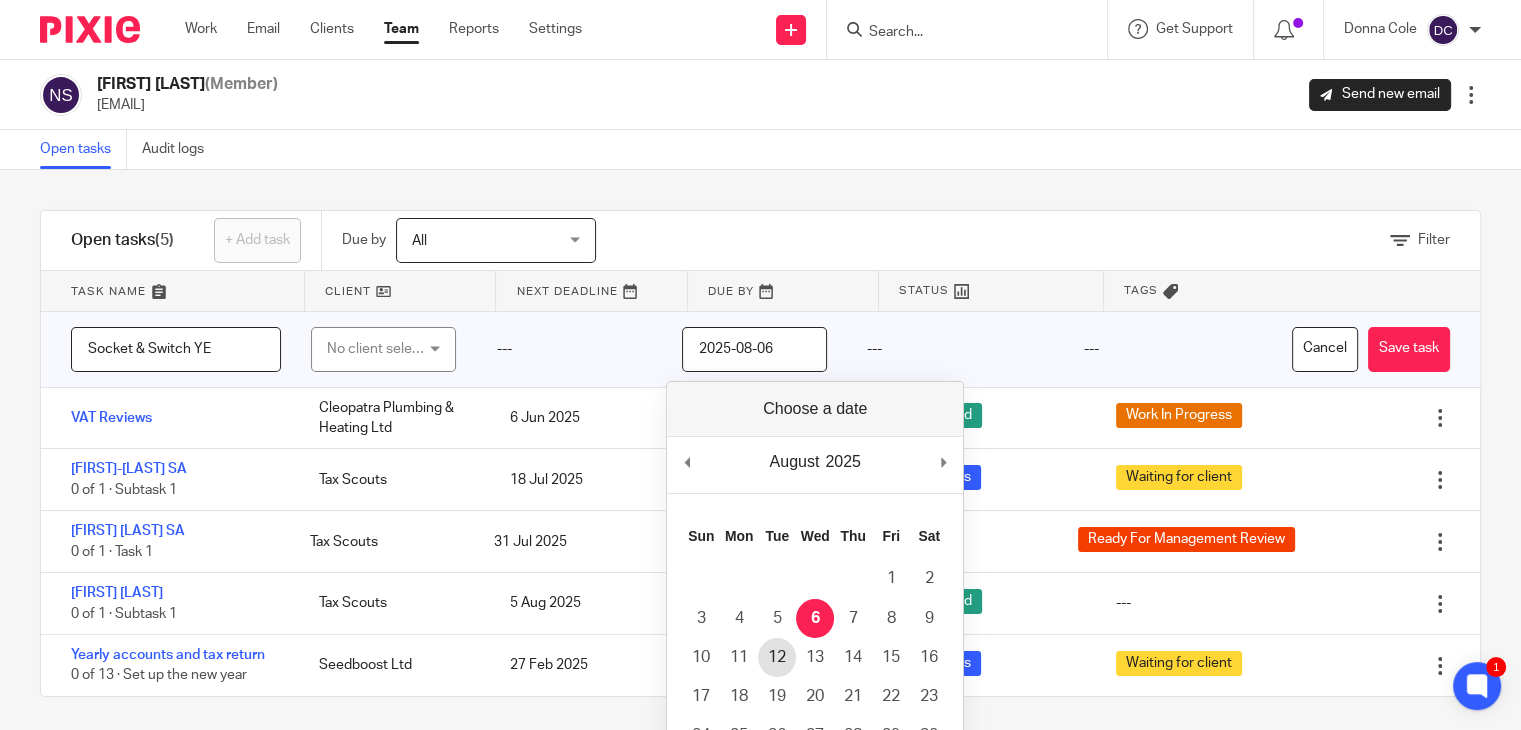 type on "2025-08-12" 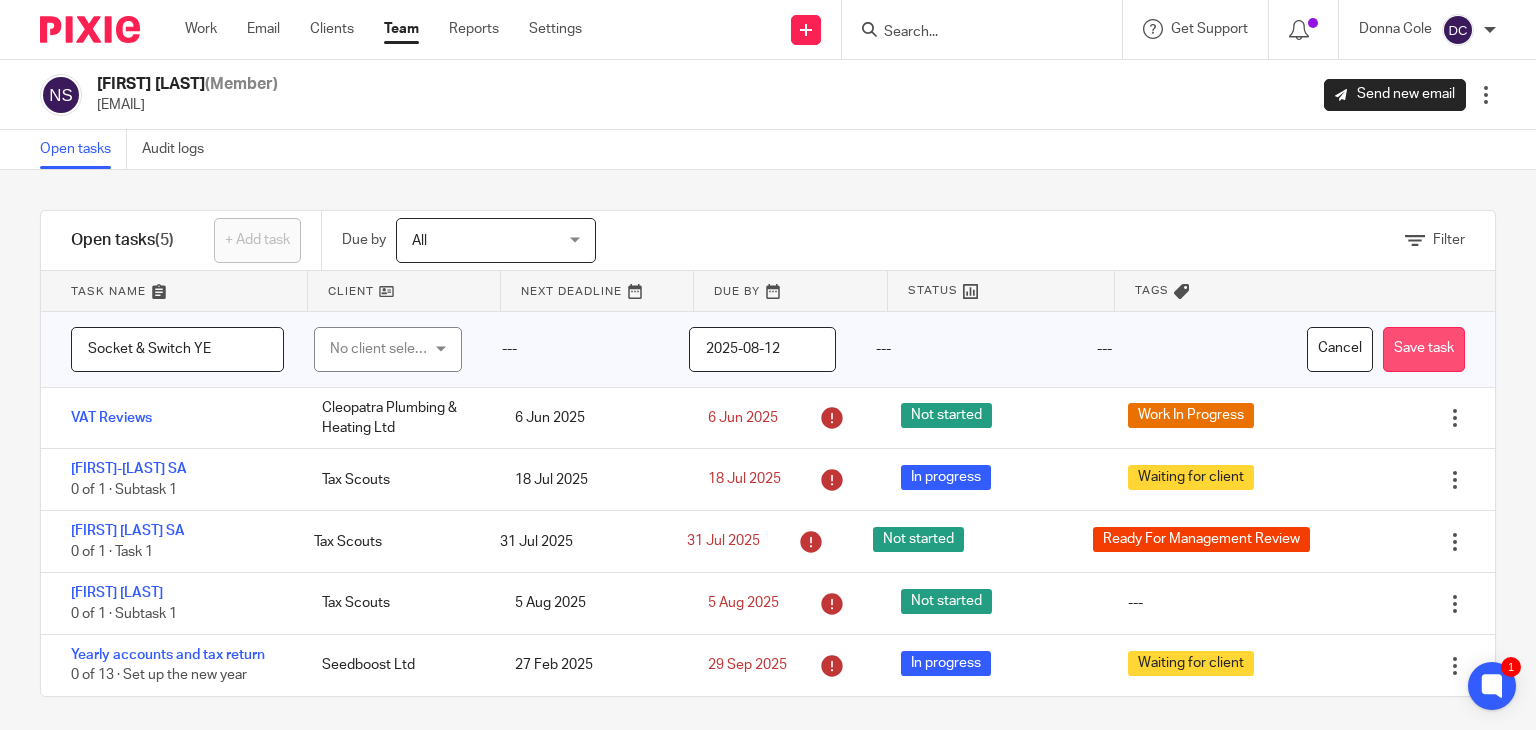 click on "Save task" at bounding box center [1424, 349] 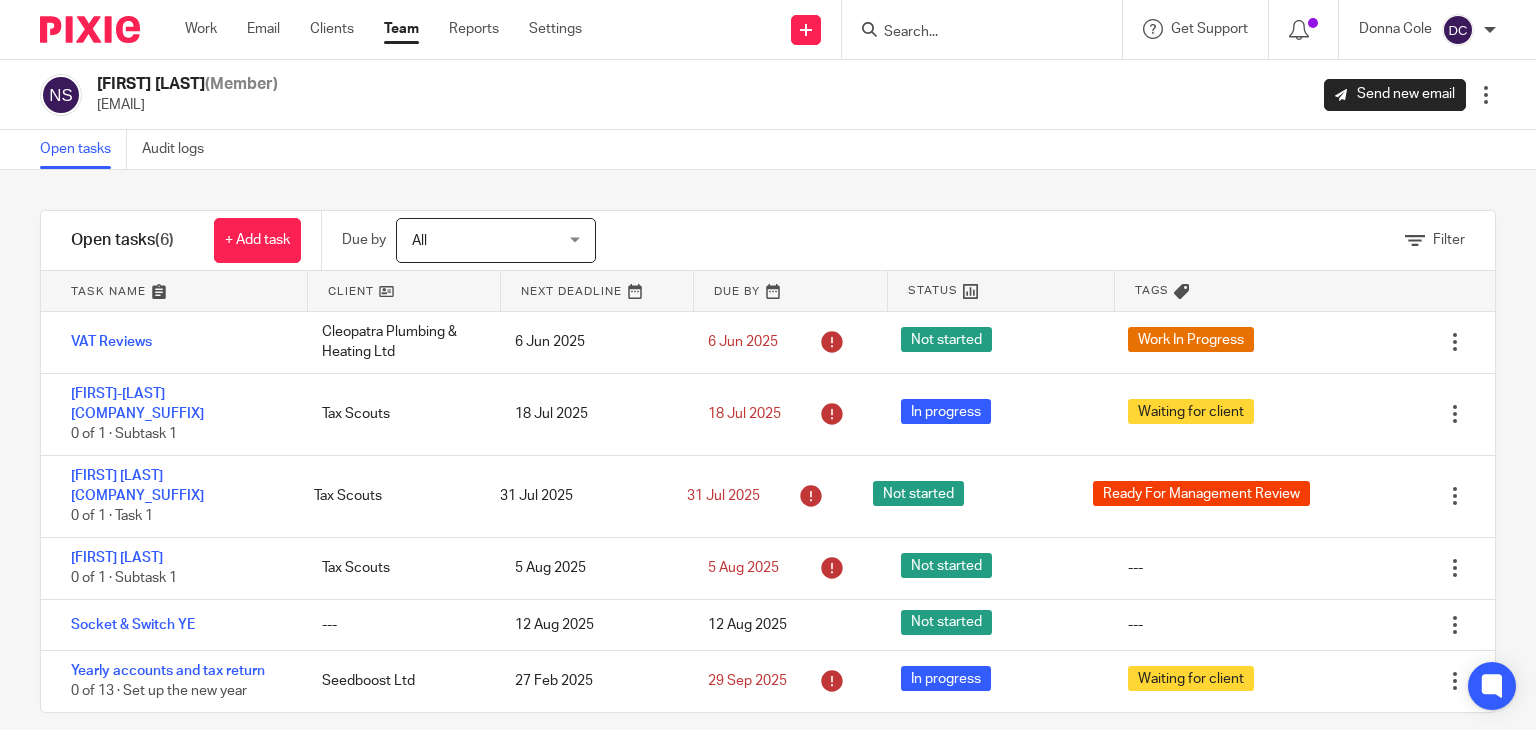 scroll, scrollTop: 0, scrollLeft: 0, axis: both 